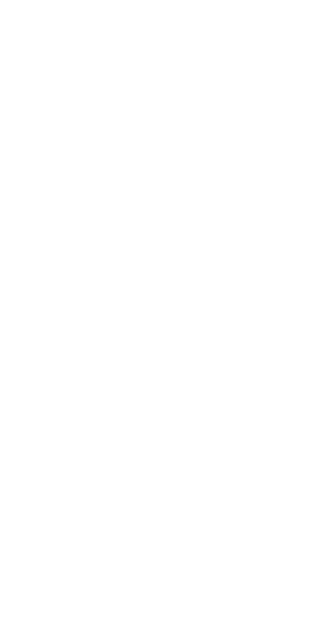 scroll, scrollTop: 0, scrollLeft: 0, axis: both 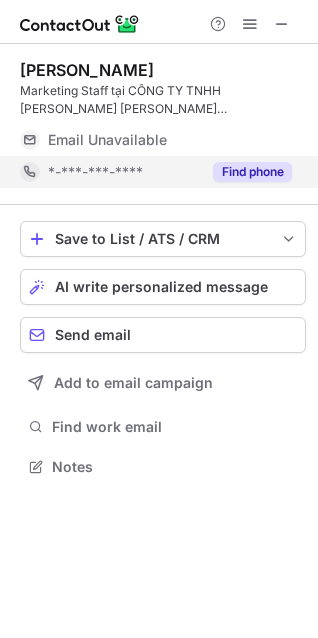 click on "Find phone" at bounding box center [252, 172] 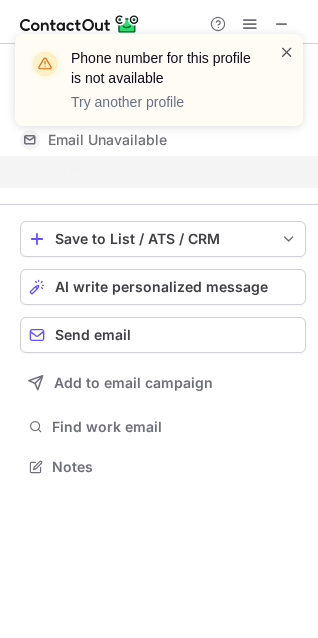click at bounding box center (287, 52) 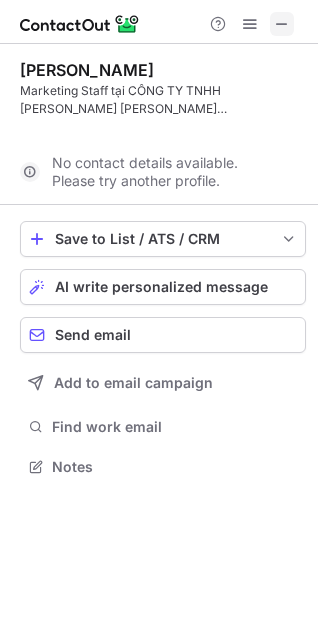 scroll, scrollTop: 421, scrollLeft: 318, axis: both 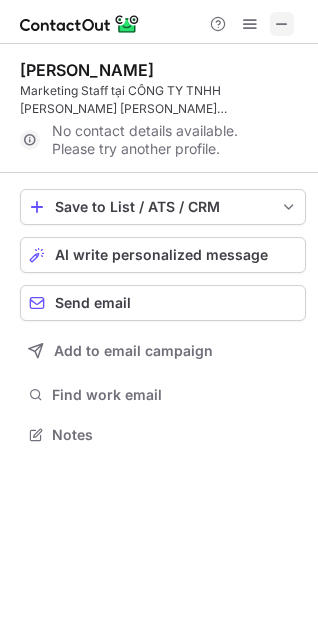 click at bounding box center (282, 24) 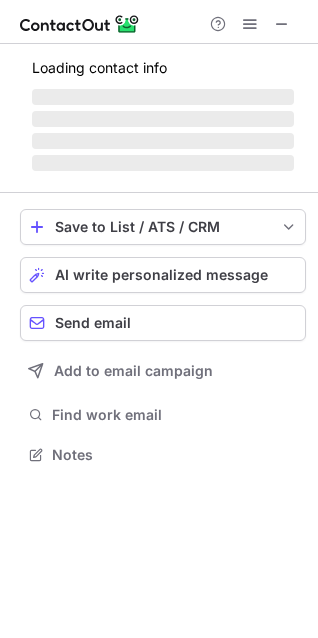 scroll, scrollTop: 10, scrollLeft: 10, axis: both 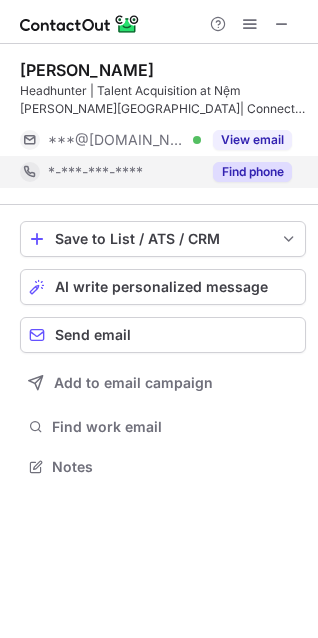 click on "Find phone" at bounding box center (252, 172) 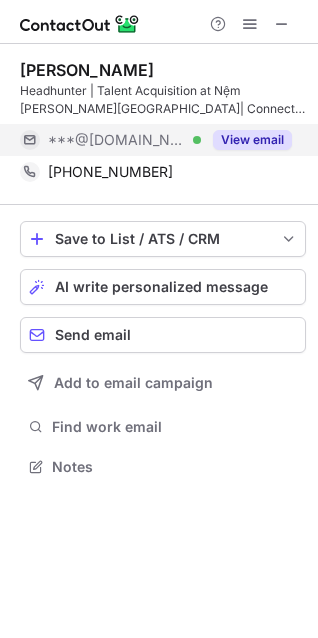 click on "View email" at bounding box center [252, 140] 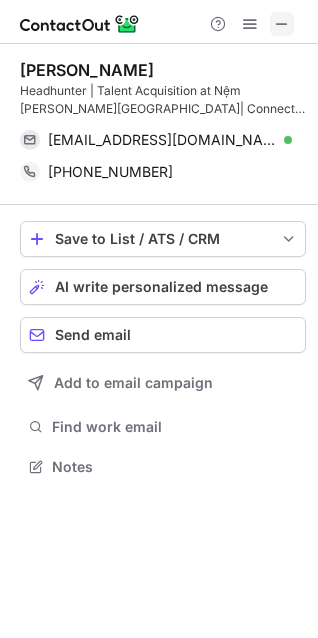 click at bounding box center (282, 24) 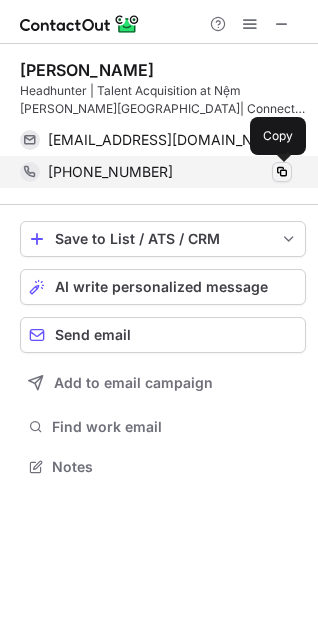 click at bounding box center [282, 172] 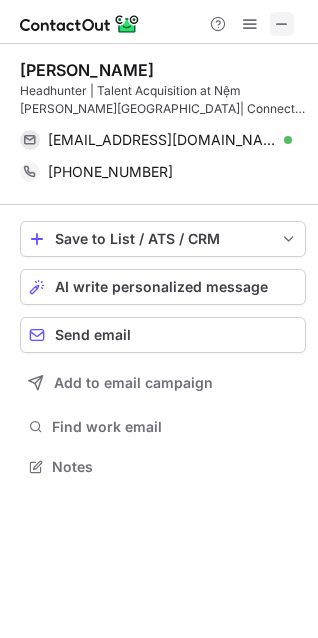 click at bounding box center (282, 24) 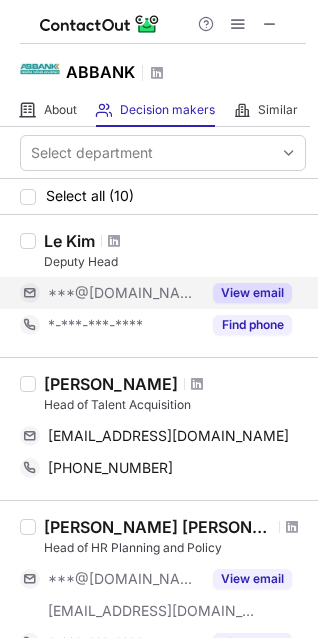 click on "View email" at bounding box center (252, 293) 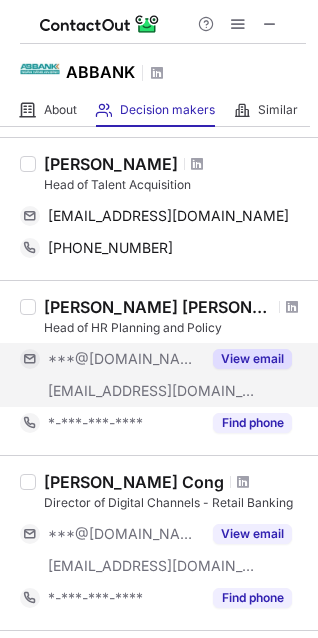 scroll, scrollTop: 221, scrollLeft: 0, axis: vertical 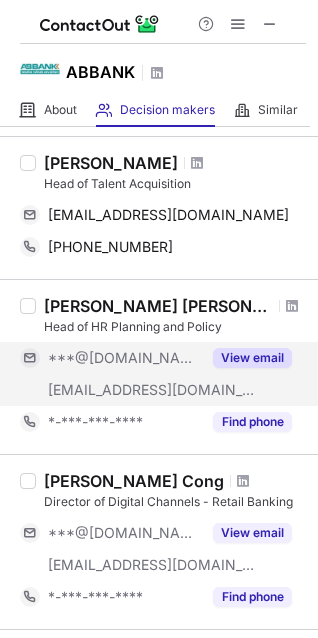 click on "View email" at bounding box center [246, 358] 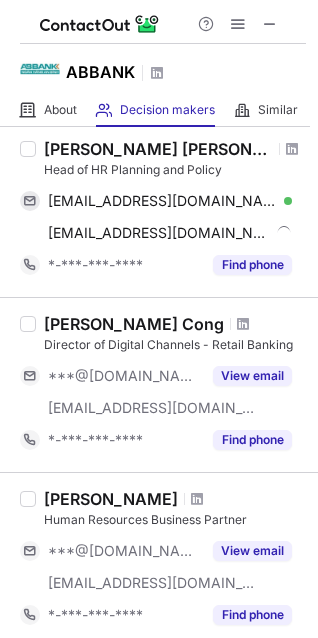 scroll, scrollTop: 379, scrollLeft: 0, axis: vertical 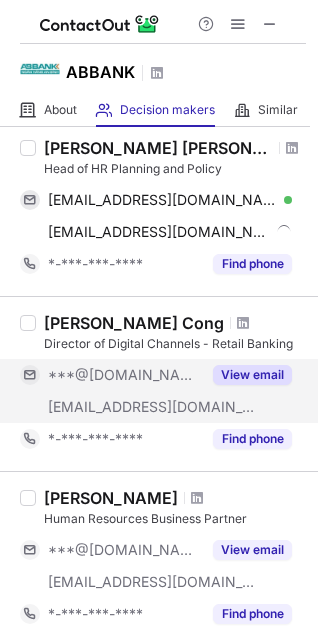 click on "View email" at bounding box center (252, 375) 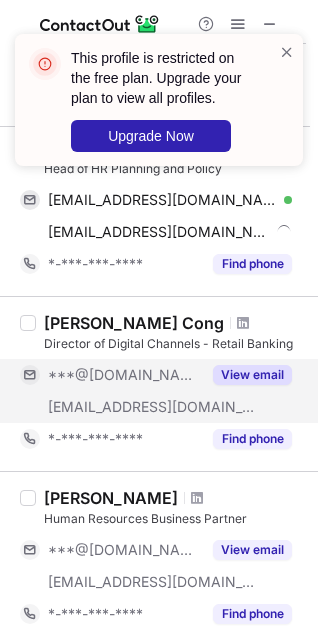 click on "View email" at bounding box center (252, 375) 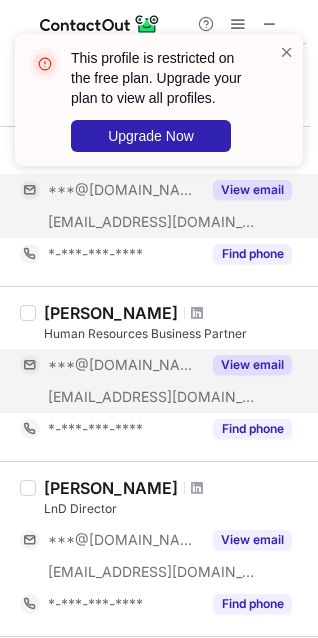scroll, scrollTop: 565, scrollLeft: 0, axis: vertical 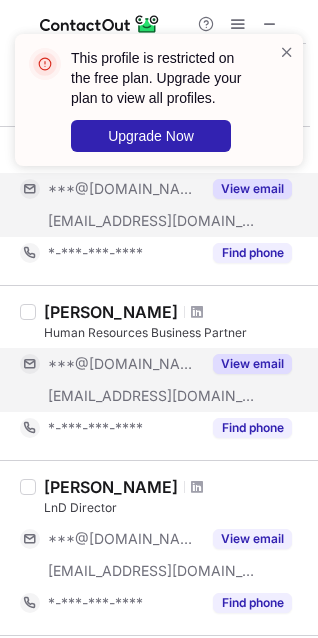 click on "View email" at bounding box center (252, 364) 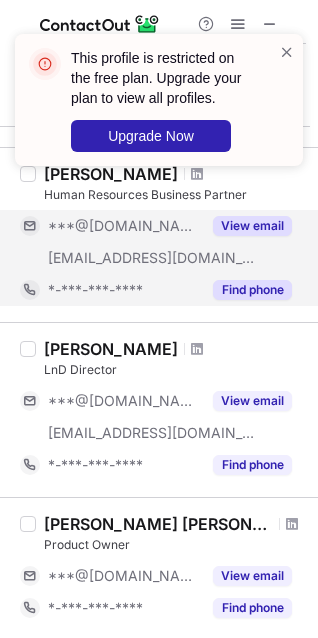 scroll, scrollTop: 778, scrollLeft: 0, axis: vertical 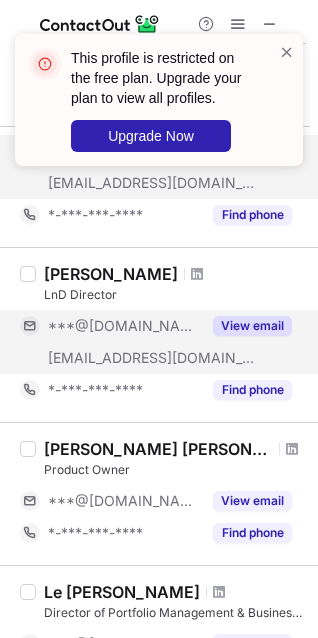 click on "View email" at bounding box center [252, 326] 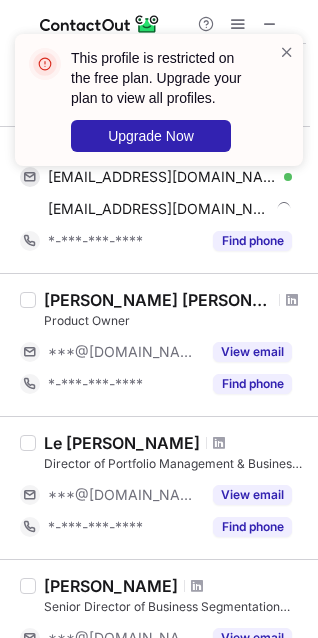 scroll, scrollTop: 928, scrollLeft: 0, axis: vertical 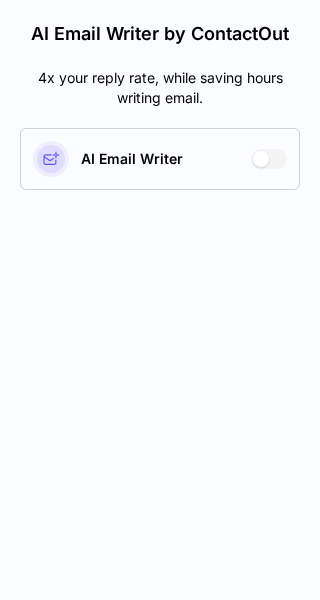 click on "4x your reply rate, while saving hours writing email." at bounding box center [160, 88] 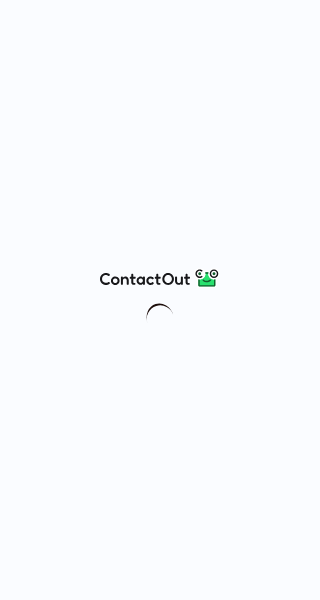 scroll, scrollTop: 0, scrollLeft: 0, axis: both 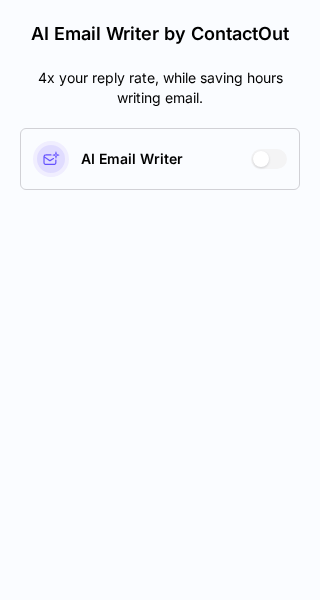 click on "AI Email Writer" at bounding box center [132, 159] 